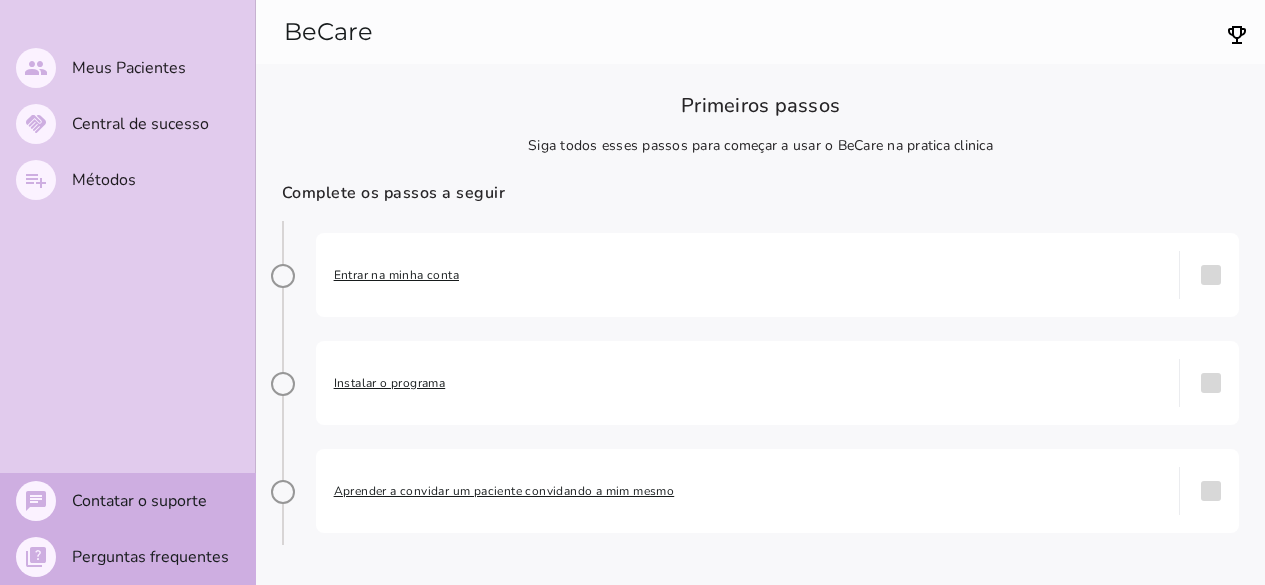 scroll, scrollTop: 0, scrollLeft: 0, axis: both 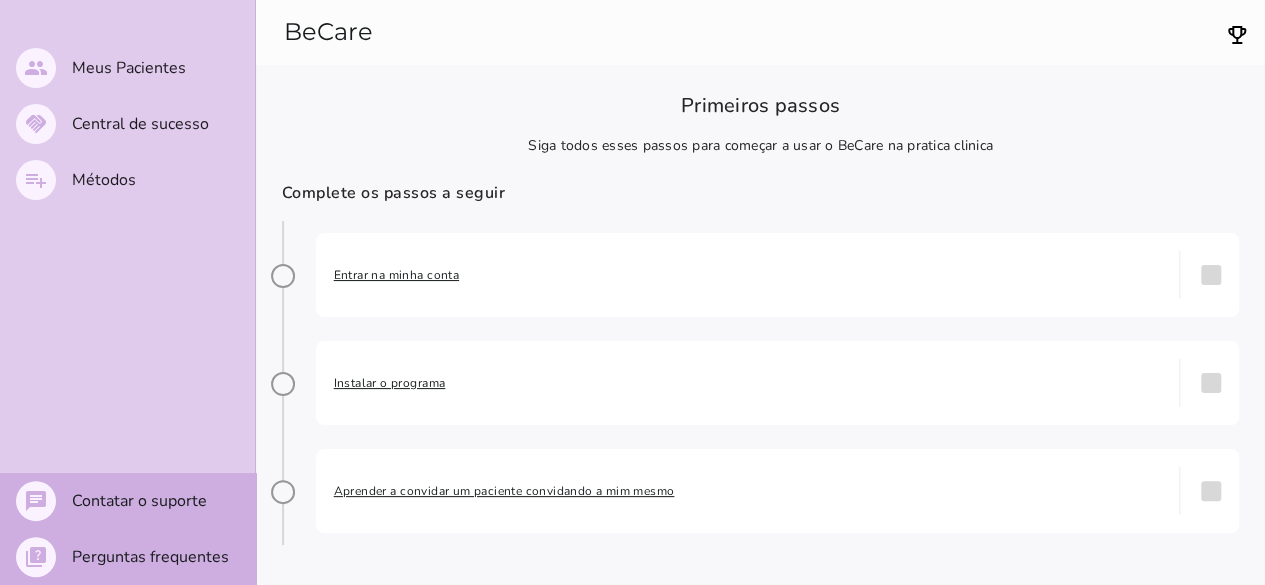 click on "Primeiros passos
Siga todos esses passos para começar a usar o BeCare na
pratica clinica
Complete os passos a seguir
Entrar na minha conta
done
Instalar o programa
done" at bounding box center (760, 356) 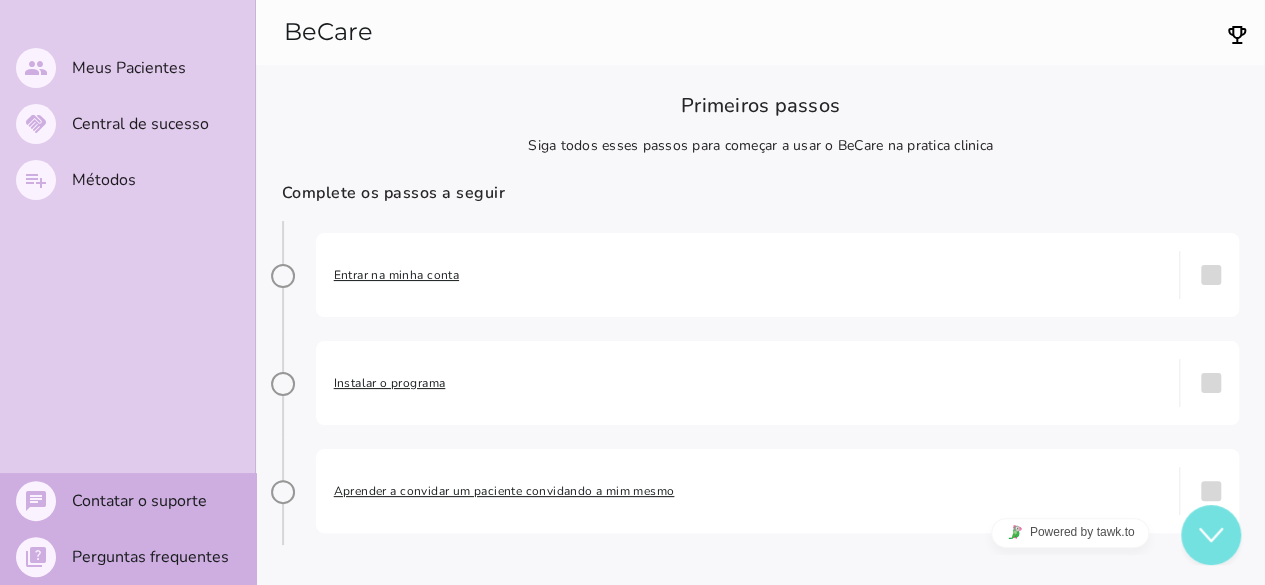 click on "Entrar na minha conta" at bounding box center (748, 275) 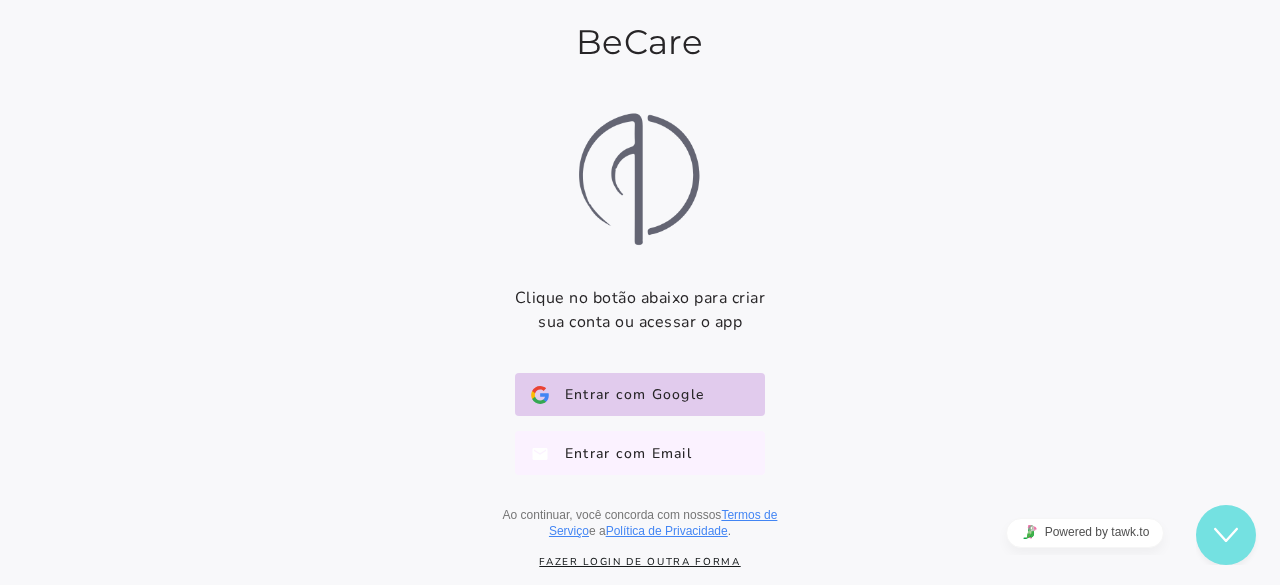 click on "Entrar com Email" at bounding box center [620, 453] 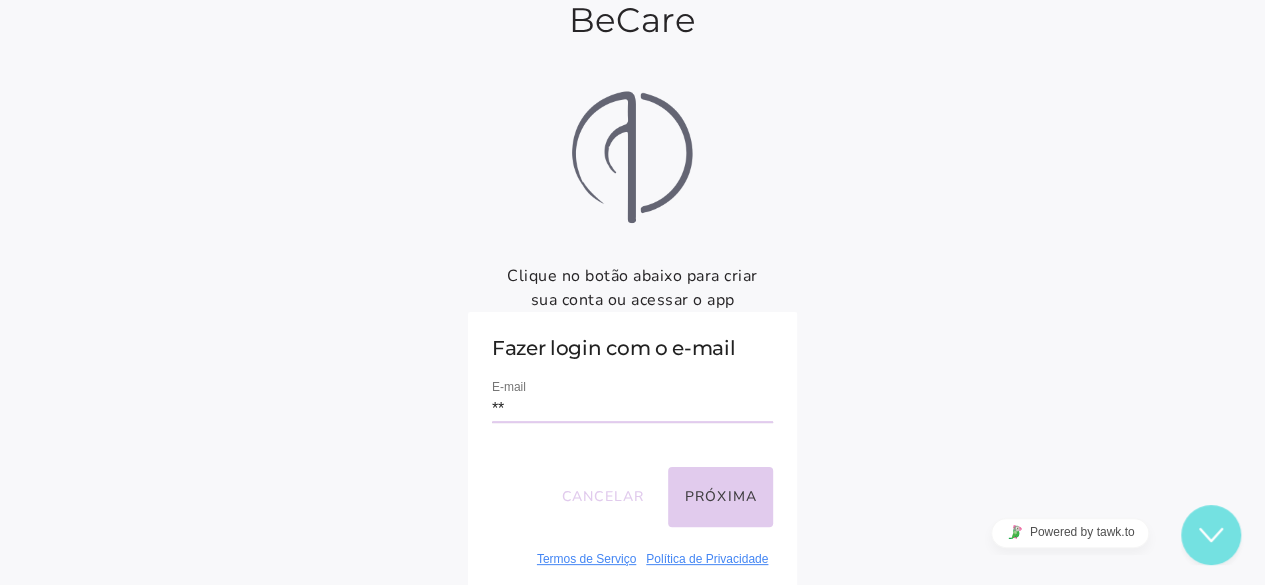 type on "**********" 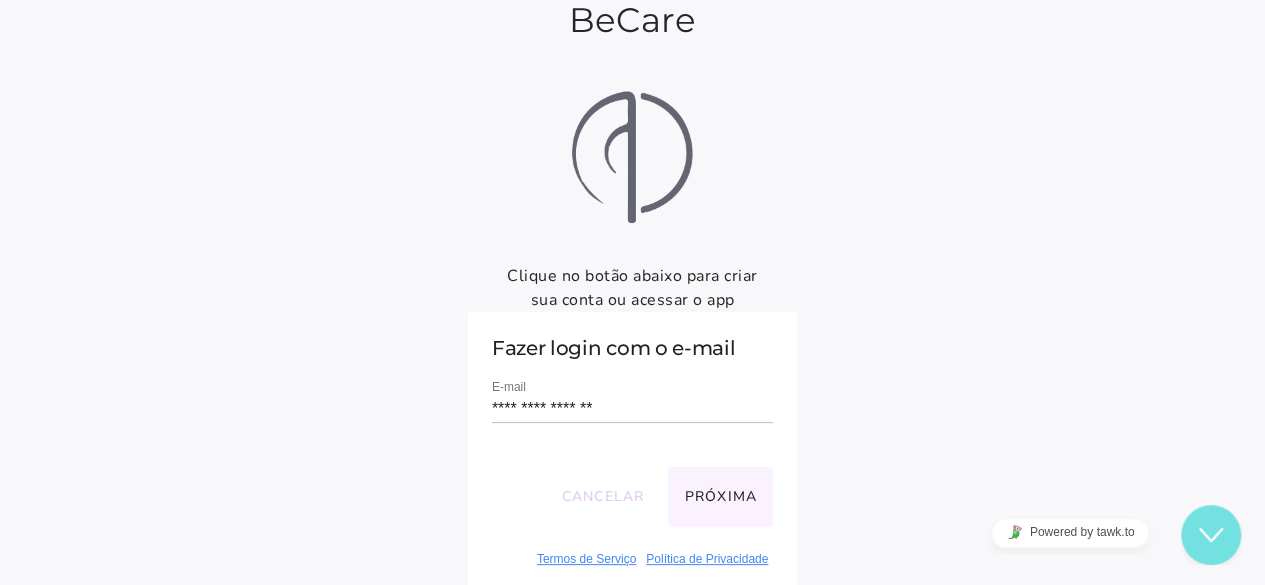 click on "Próxima" at bounding box center (720, 497) 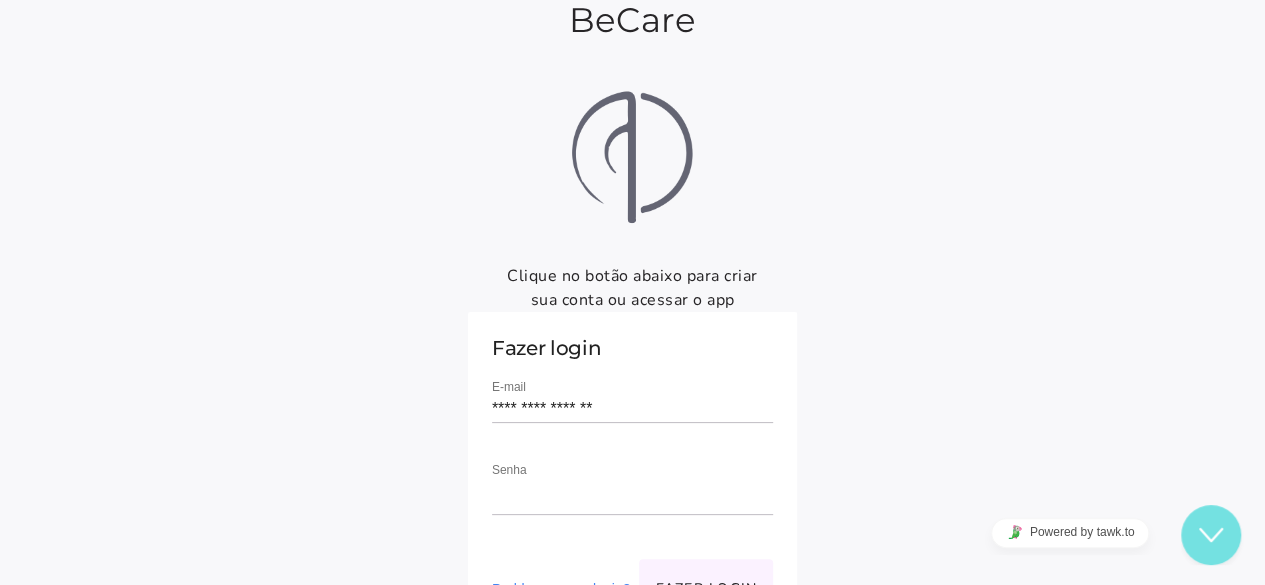 click on "Fazer login" at bounding box center [706, 589] 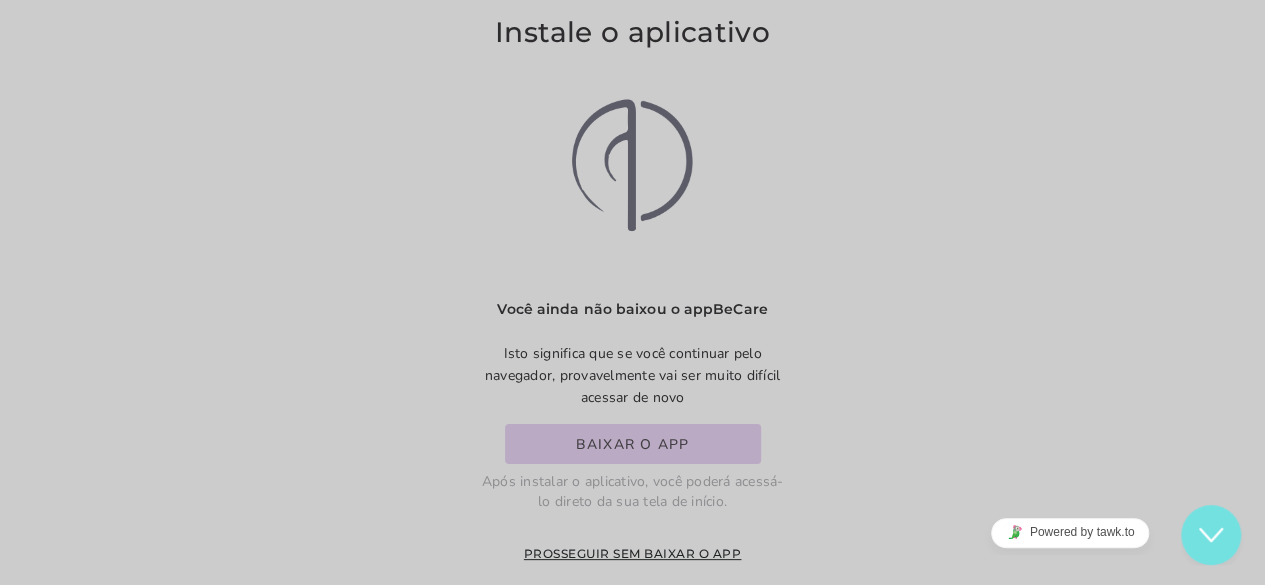 click on "Vá além da consulta
Mantenha o ímpeto da saúde com acompanhamento interativo que os
pacientes podem adotar e seguir, dia após dia.
Começar
Me lembre mais tarde
arrow_forward" at bounding box center [632, 612] 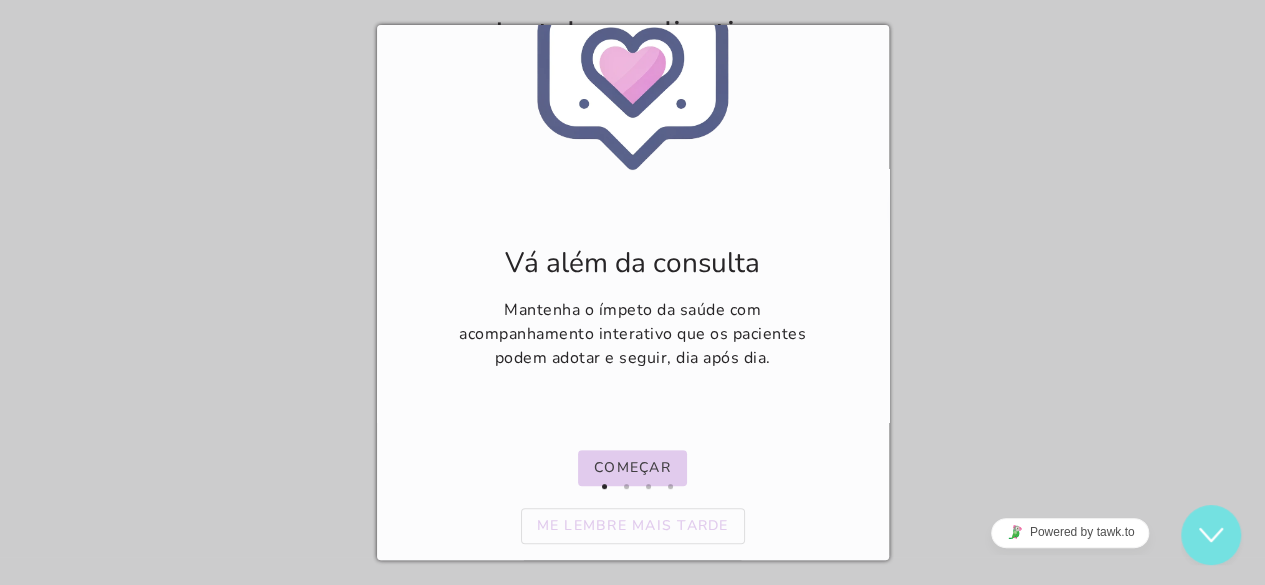 scroll, scrollTop: 124, scrollLeft: 0, axis: vertical 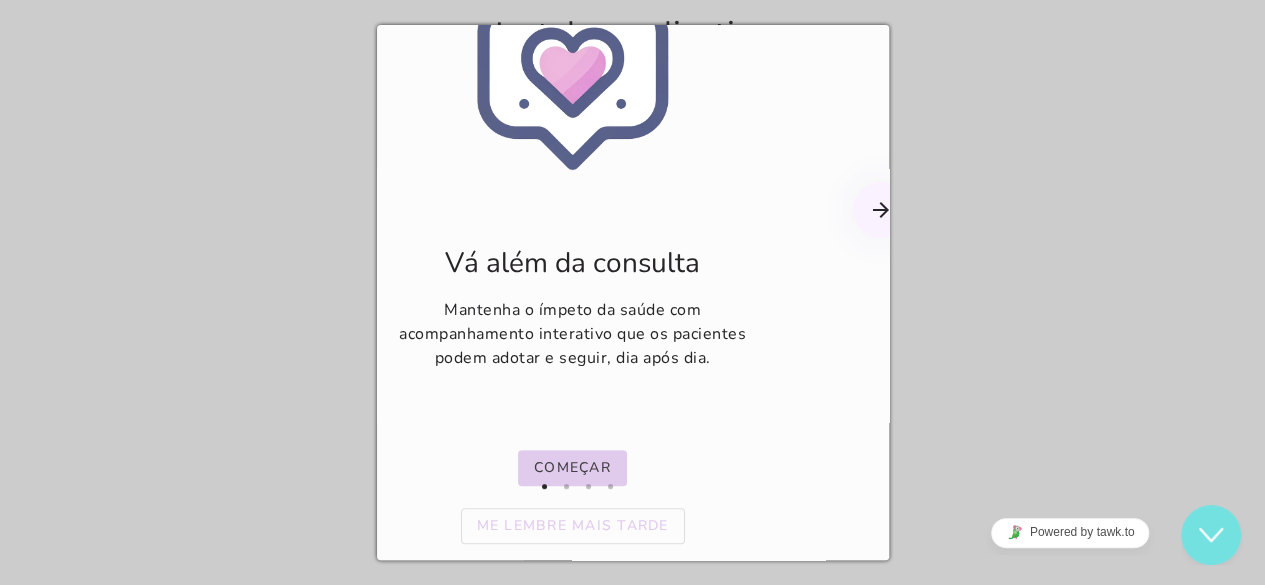 click at bounding box center [575, 486] 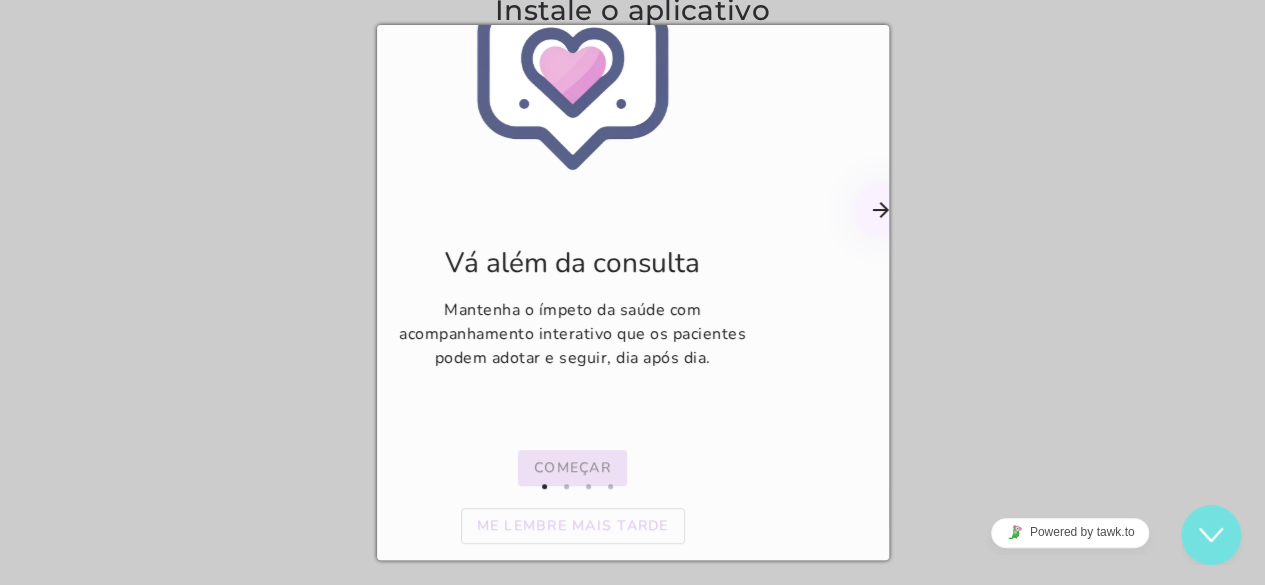 click on "Começar" at bounding box center [0, 0] 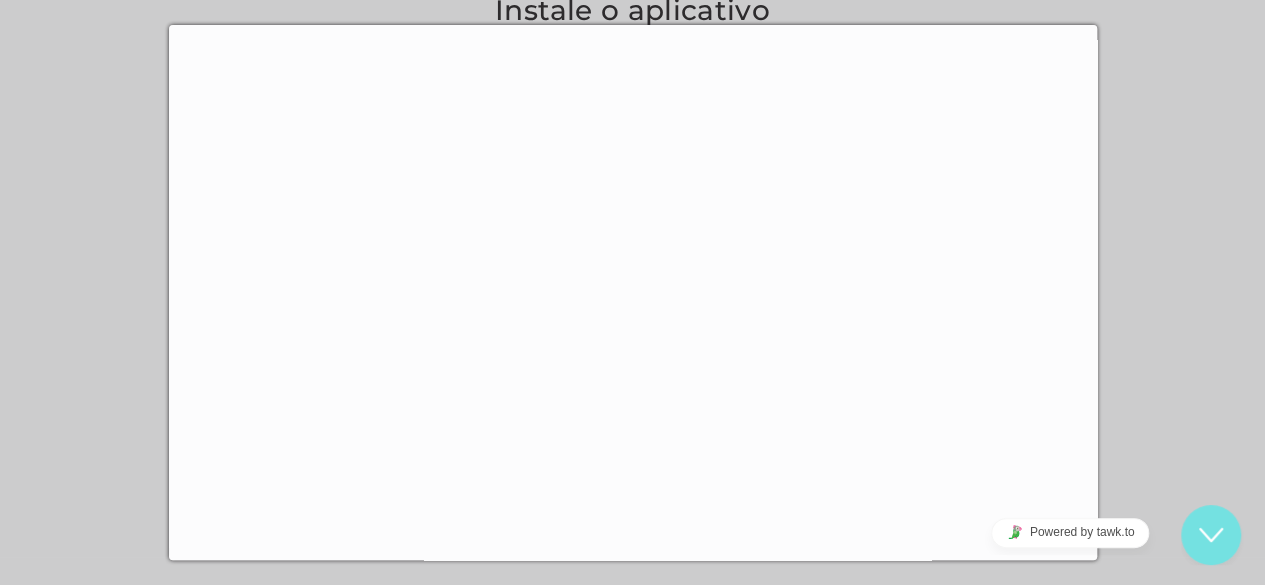 scroll, scrollTop: 280, scrollLeft: 0, axis: vertical 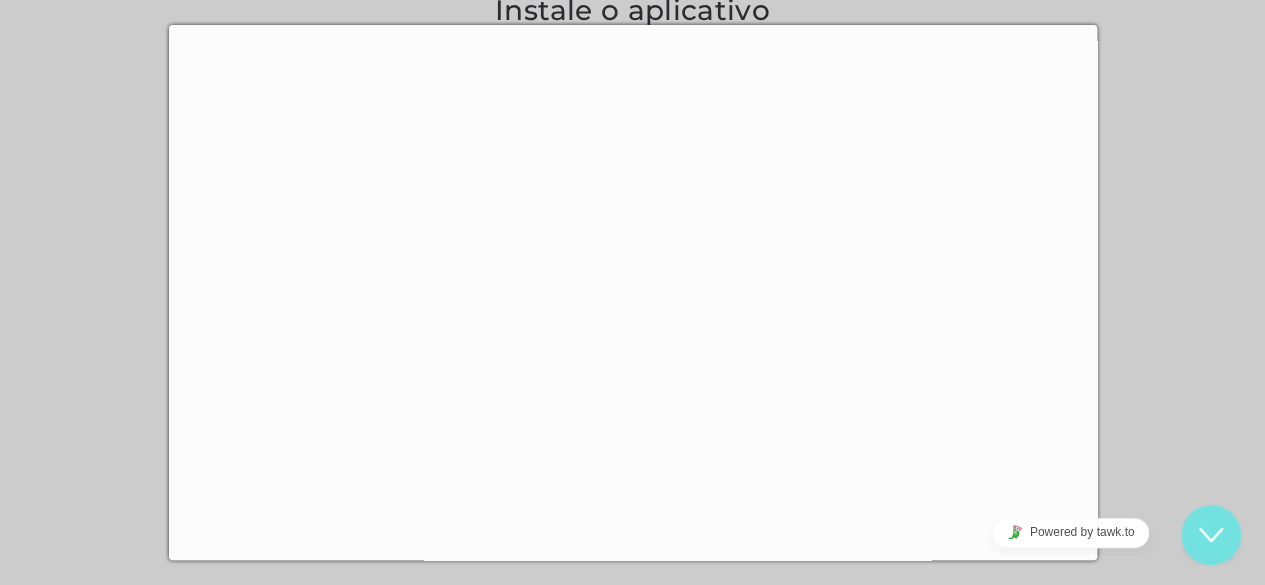 click on "Powered by tawk.to" at bounding box center (1070, 532) 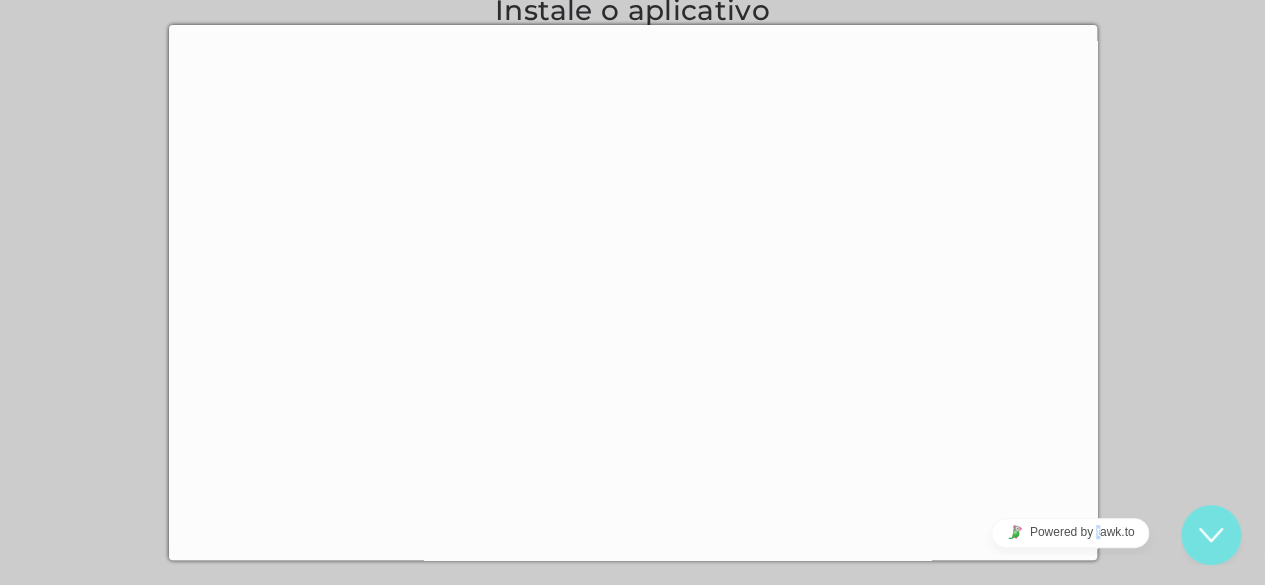 click on "Powered by tawk.to" at bounding box center [1070, 532] 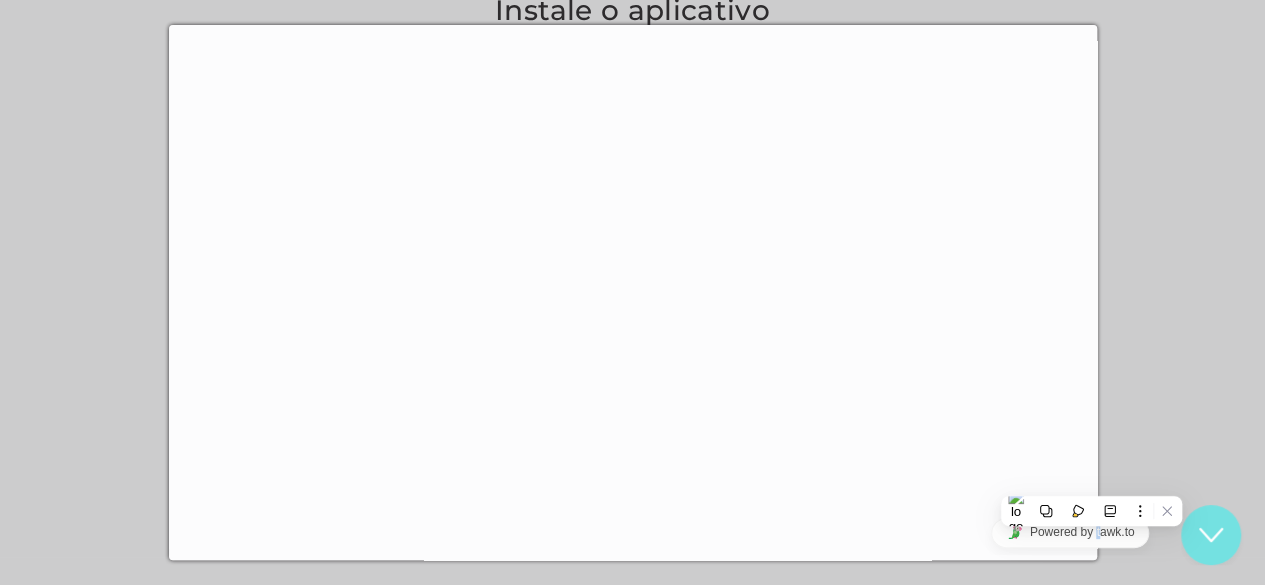 drag, startPoint x: 1091, startPoint y: 552, endPoint x: 1090, endPoint y: 478, distance: 74.00676 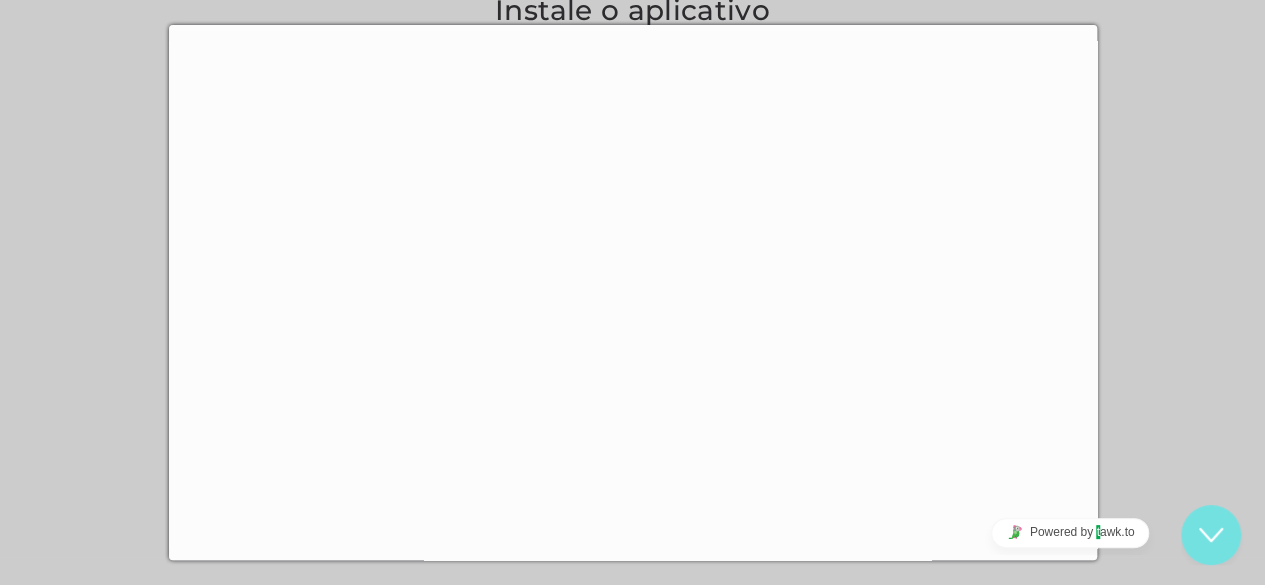 scroll, scrollTop: 976, scrollLeft: 0, axis: vertical 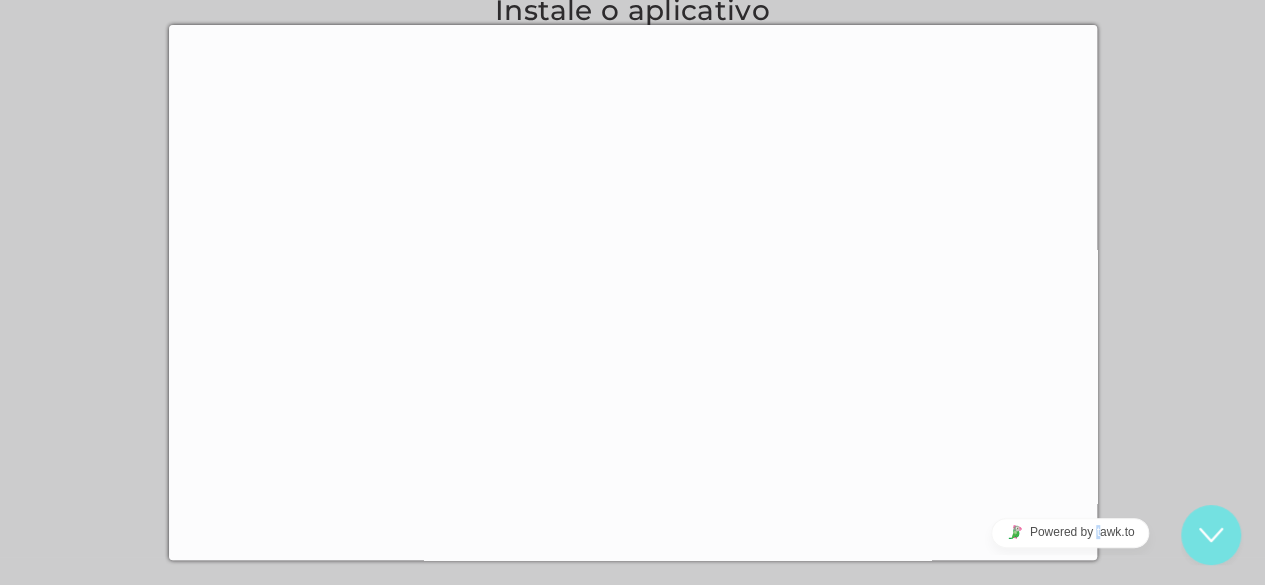 click on "Powered by tawk.to" at bounding box center [1070, 532] 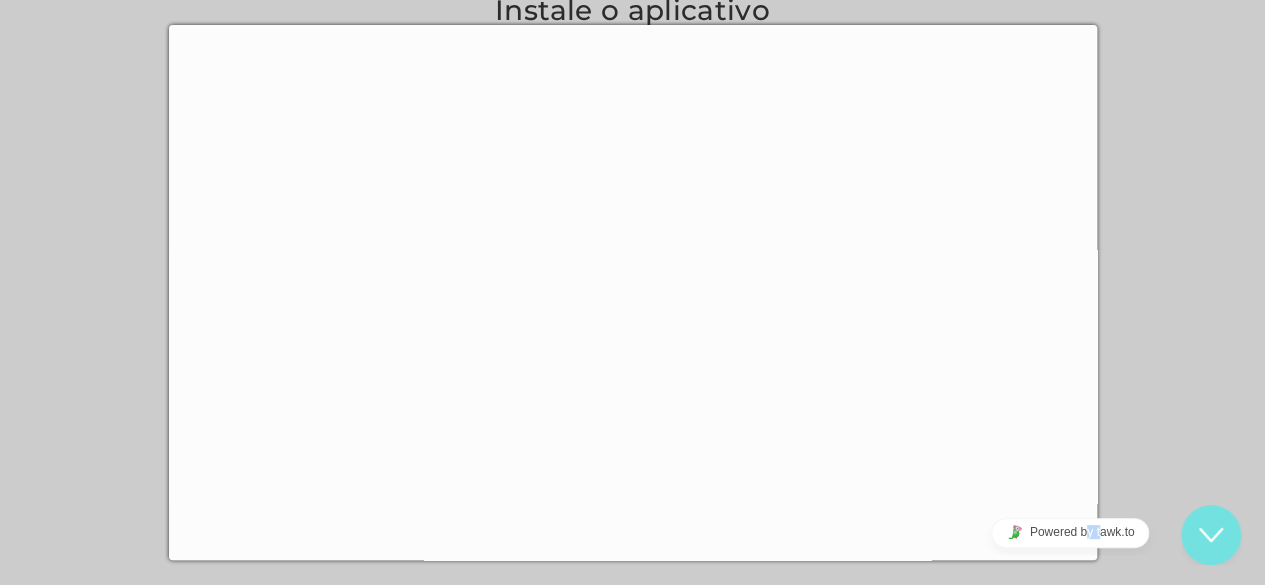 click on "Powered by tawk.to" at bounding box center [1070, 532] 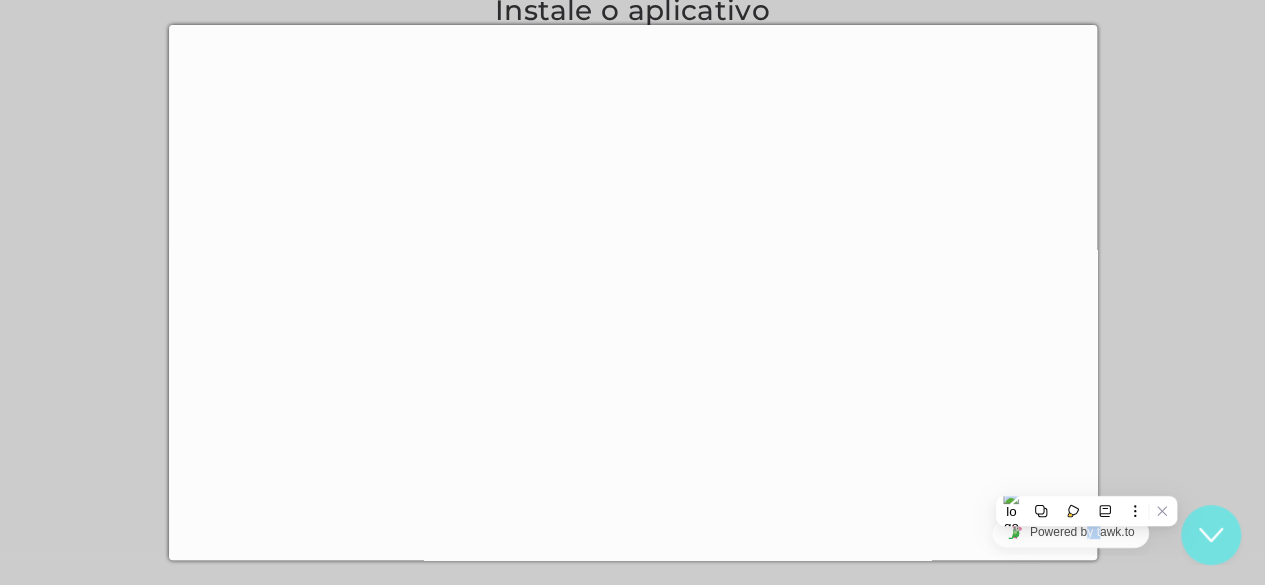 drag, startPoint x: 1087, startPoint y: 550, endPoint x: 1089, endPoint y: 356, distance: 194.01031 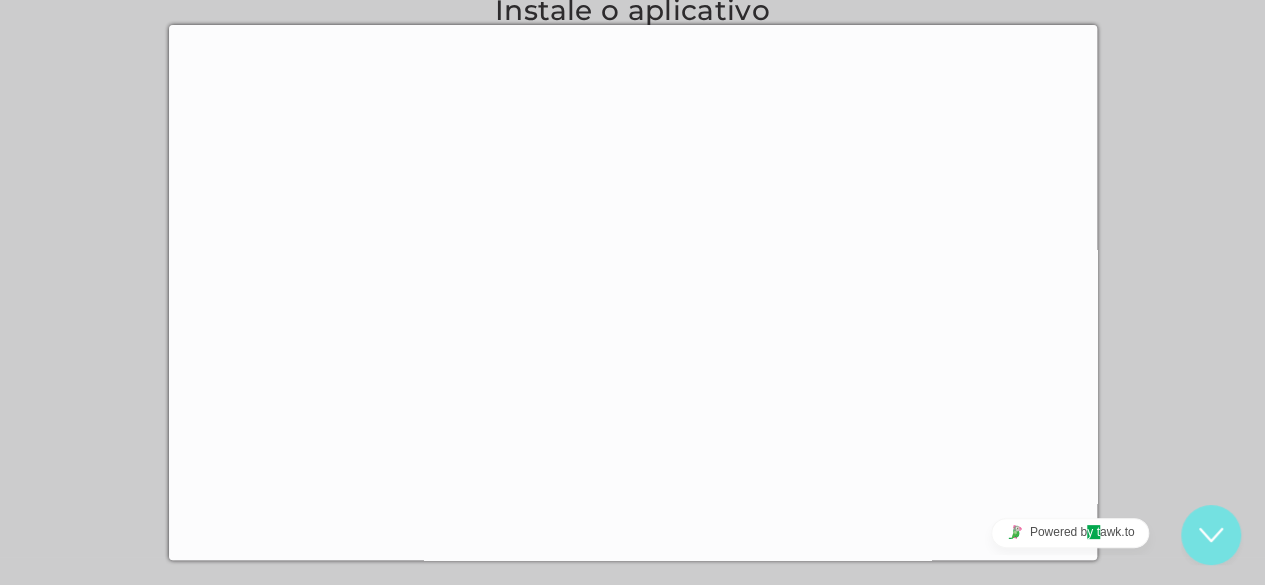 scroll, scrollTop: 751, scrollLeft: 0, axis: vertical 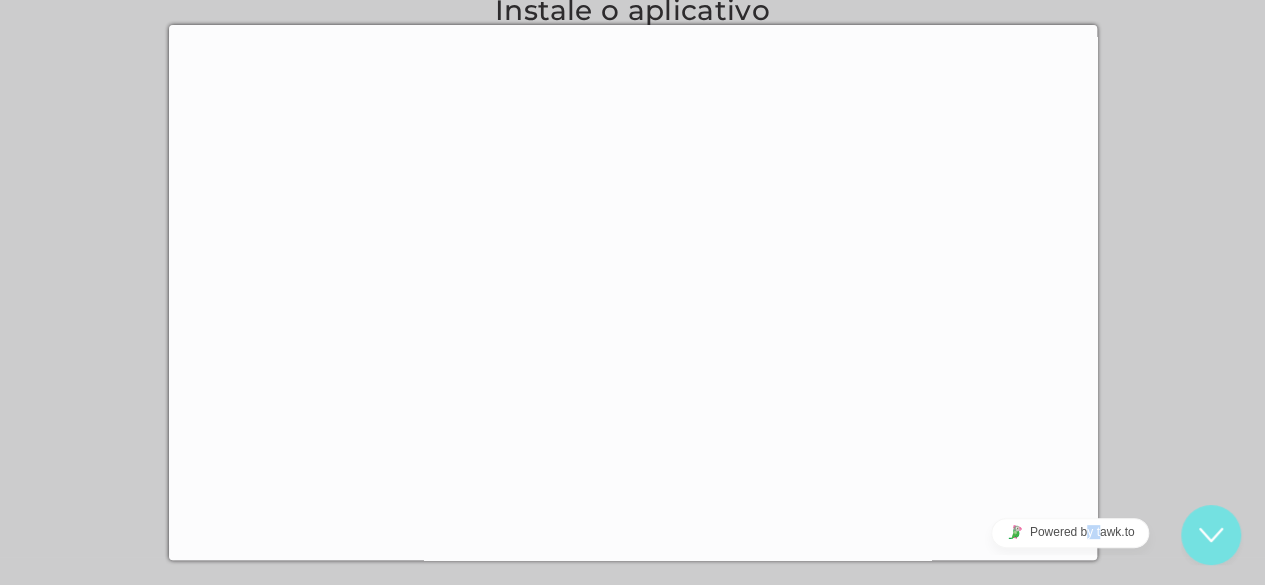 click on "Powered by tawk.to" at bounding box center [1070, 532] 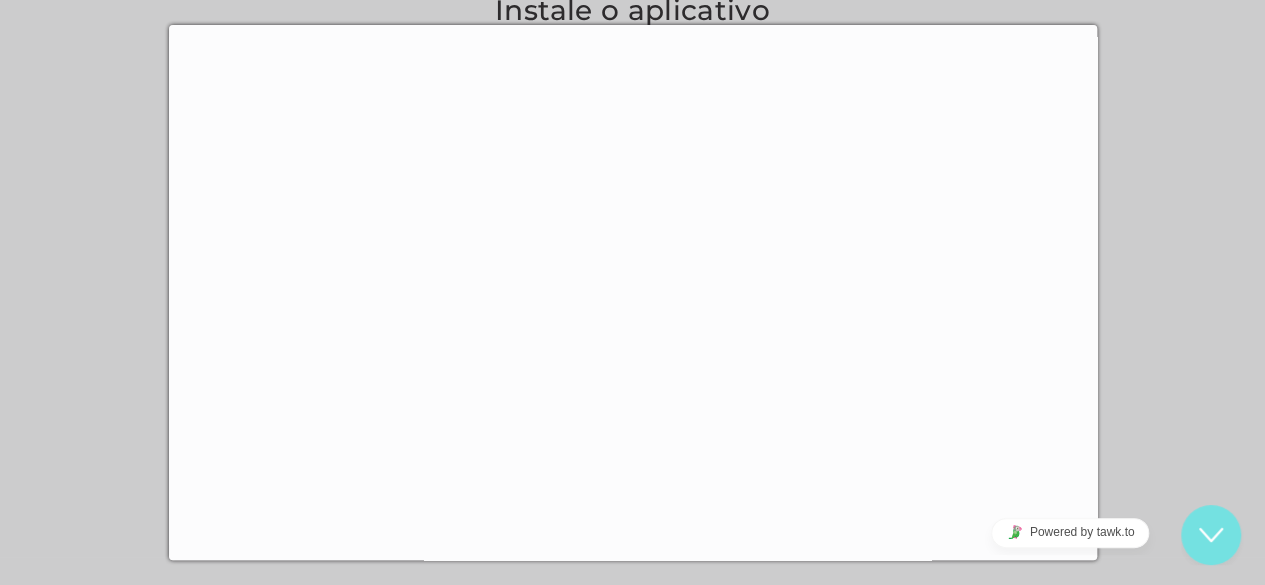 scroll, scrollTop: 963, scrollLeft: 0, axis: vertical 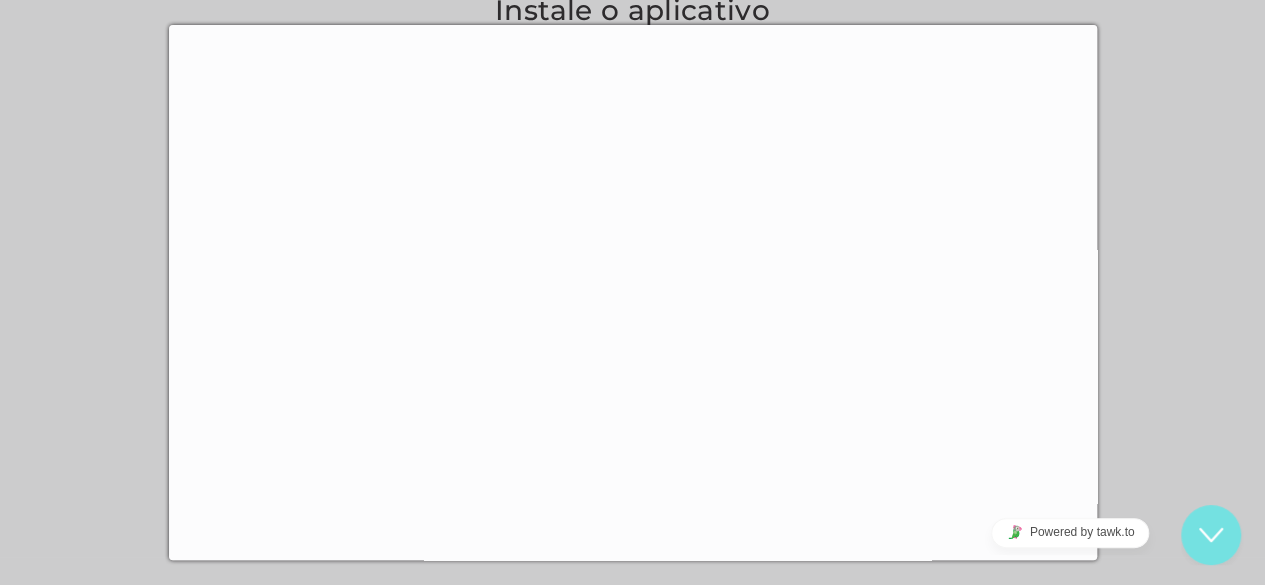 click on "Powered by tawk.to" at bounding box center (1070, 532) 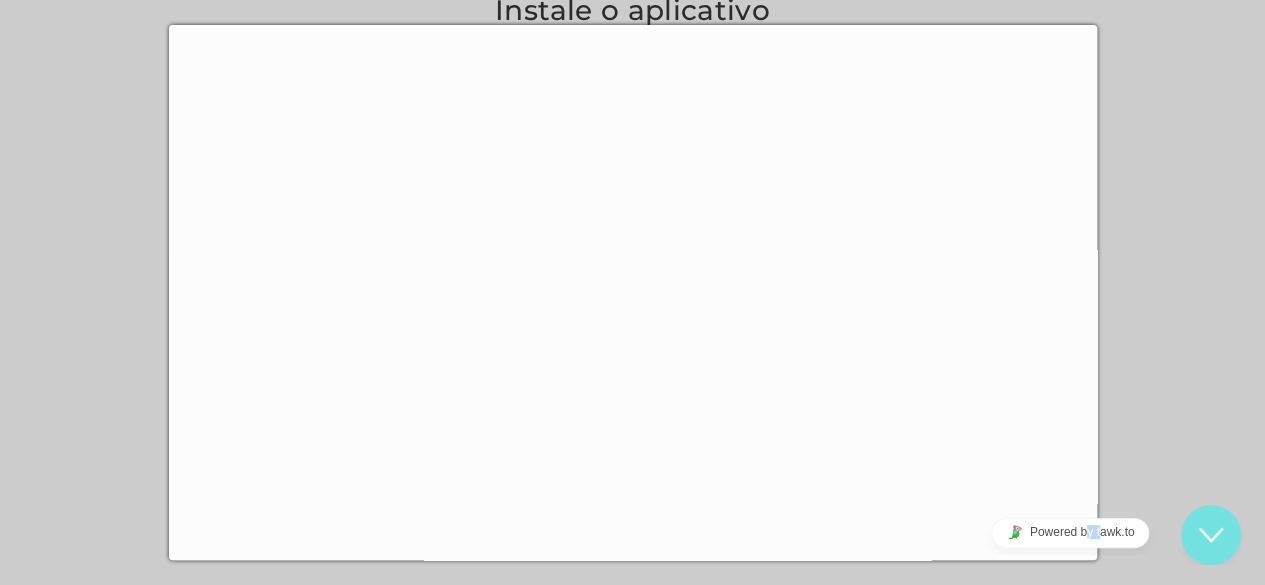 click on "Powered by tawk.to" at bounding box center [1070, 532] 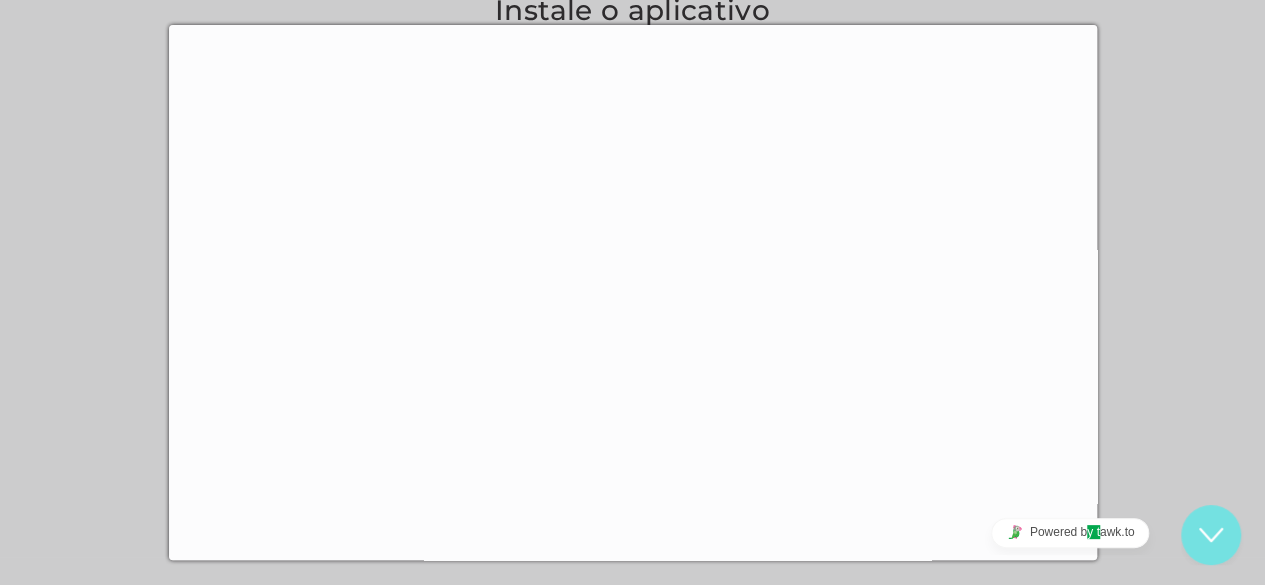 scroll, scrollTop: 751, scrollLeft: 0, axis: vertical 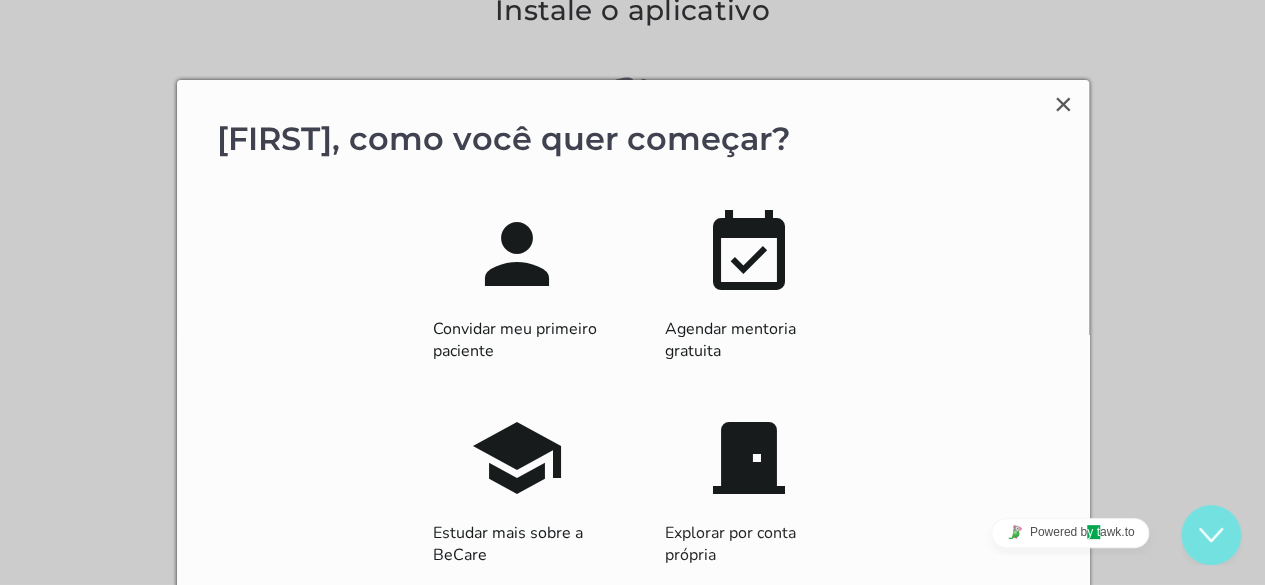 click on "school
Estudar mais sobre a BeCare" at bounding box center (517, 496) 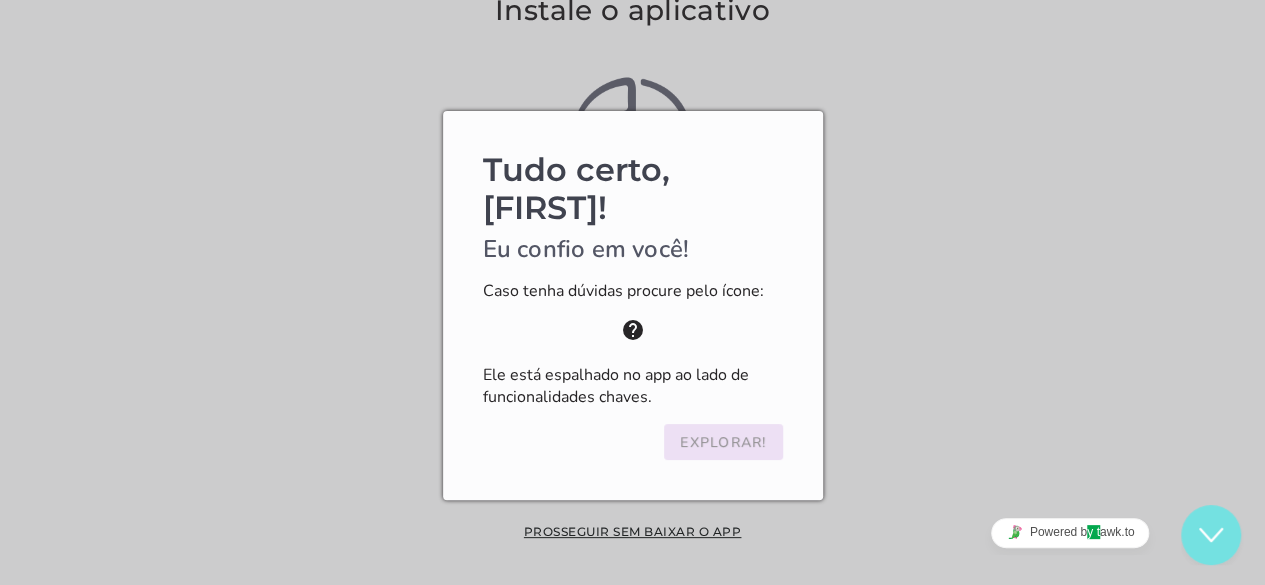 click on "Explorar!" at bounding box center (0, 0) 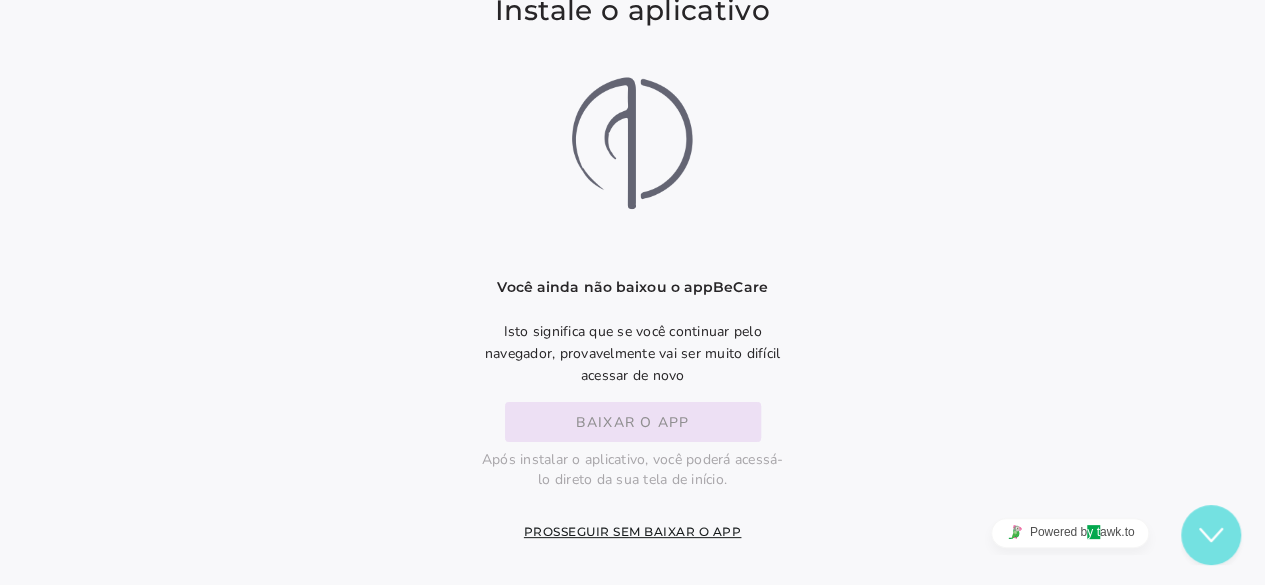 click on "Baixar o app" at bounding box center (0, 0) 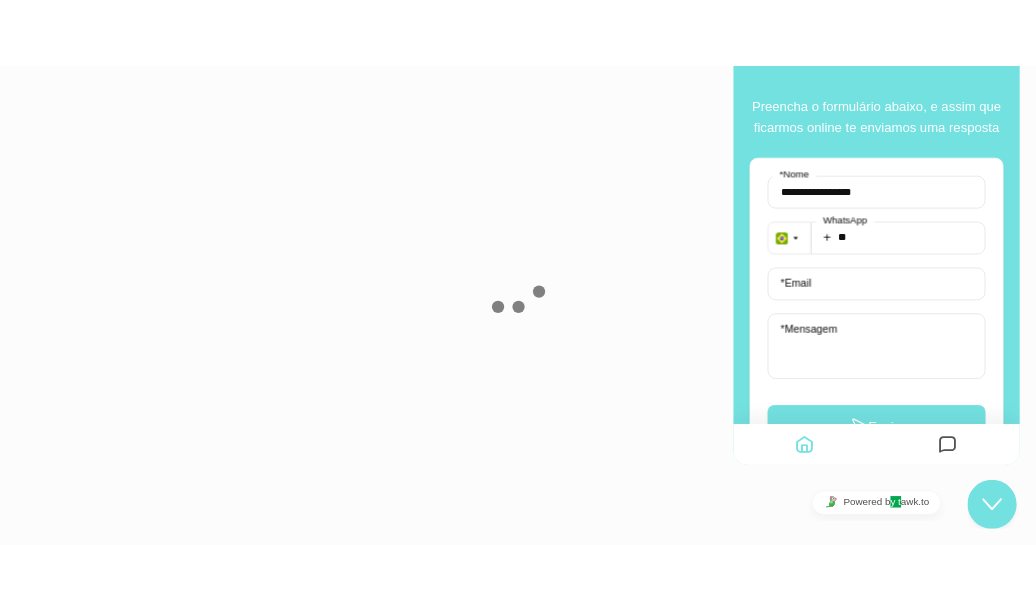 scroll, scrollTop: 0, scrollLeft: 0, axis: both 